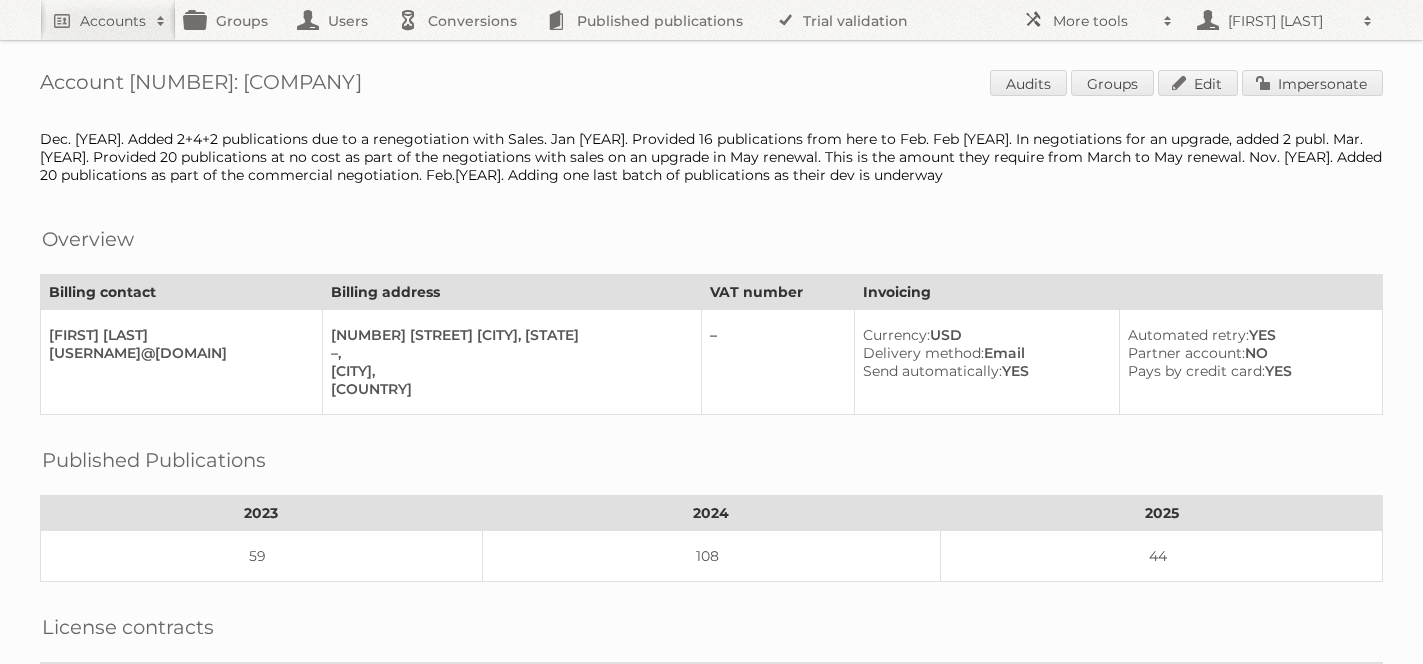scroll, scrollTop: 0, scrollLeft: 0, axis: both 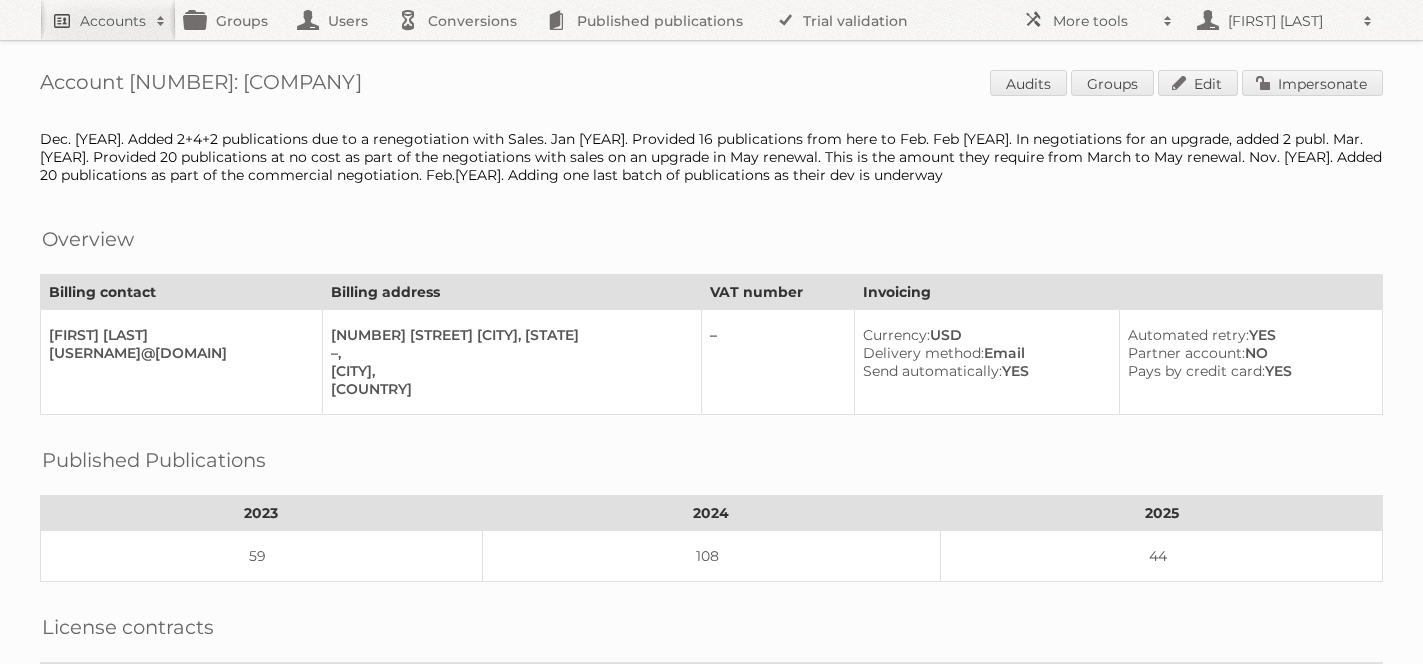 click on "Accounts" at bounding box center [113, 21] 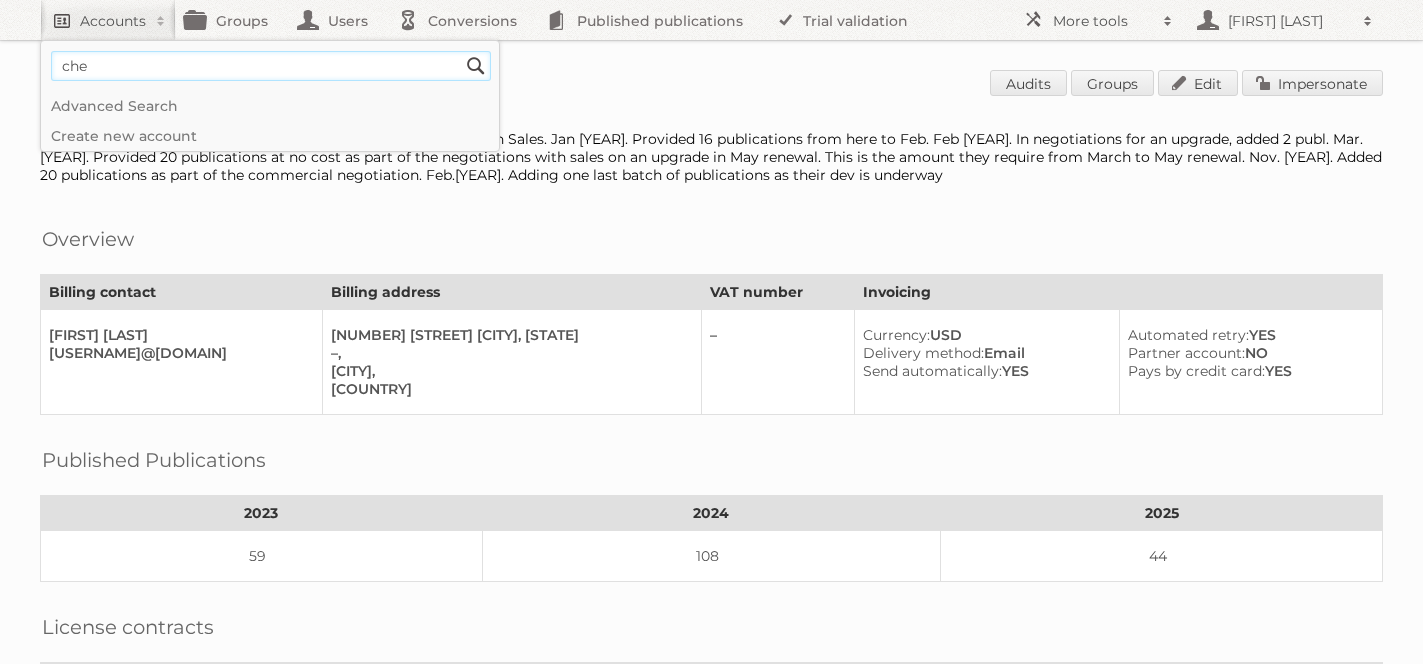 type on "[COMPANY]" 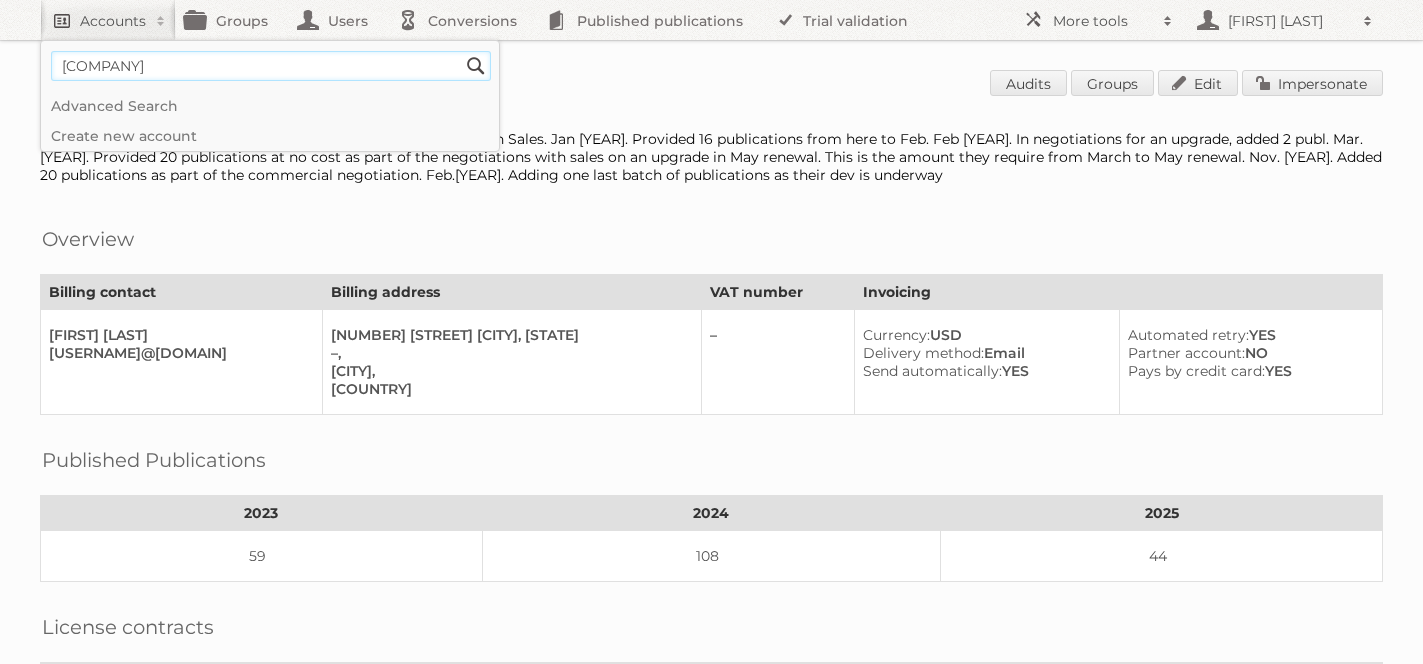 click on "Search" at bounding box center (476, 66) 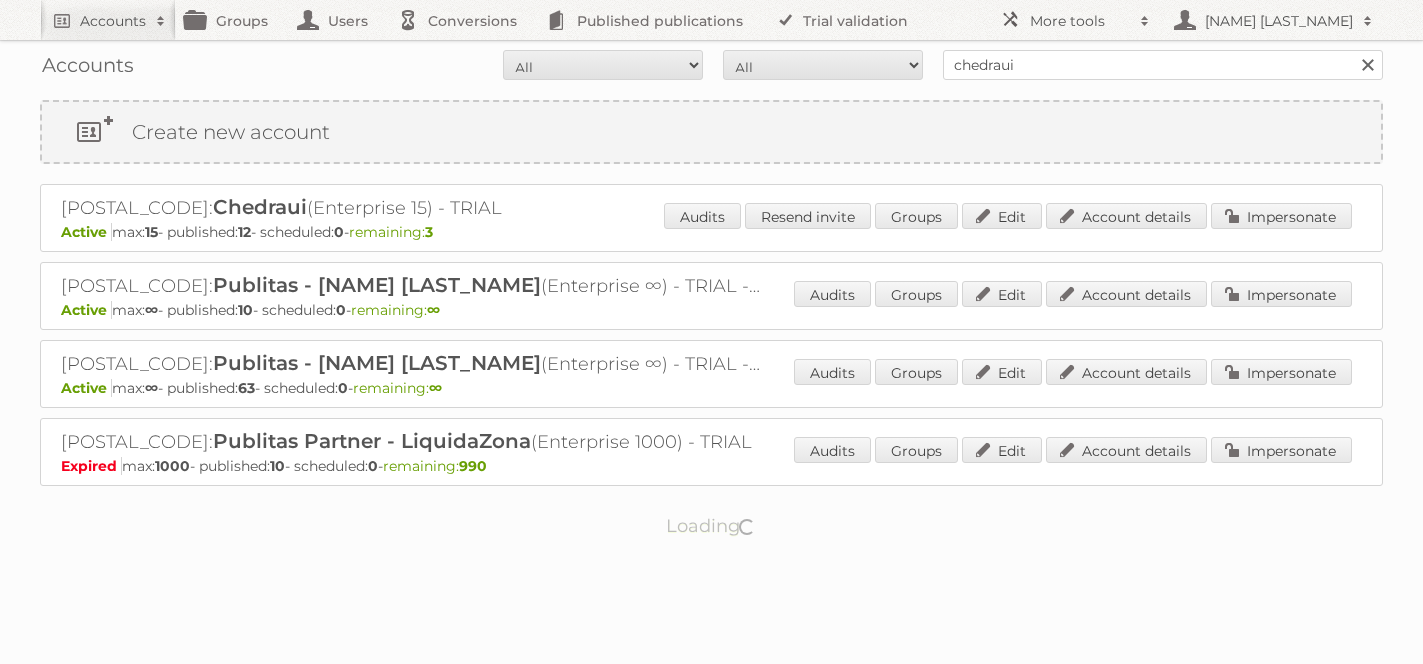 scroll, scrollTop: 0, scrollLeft: 0, axis: both 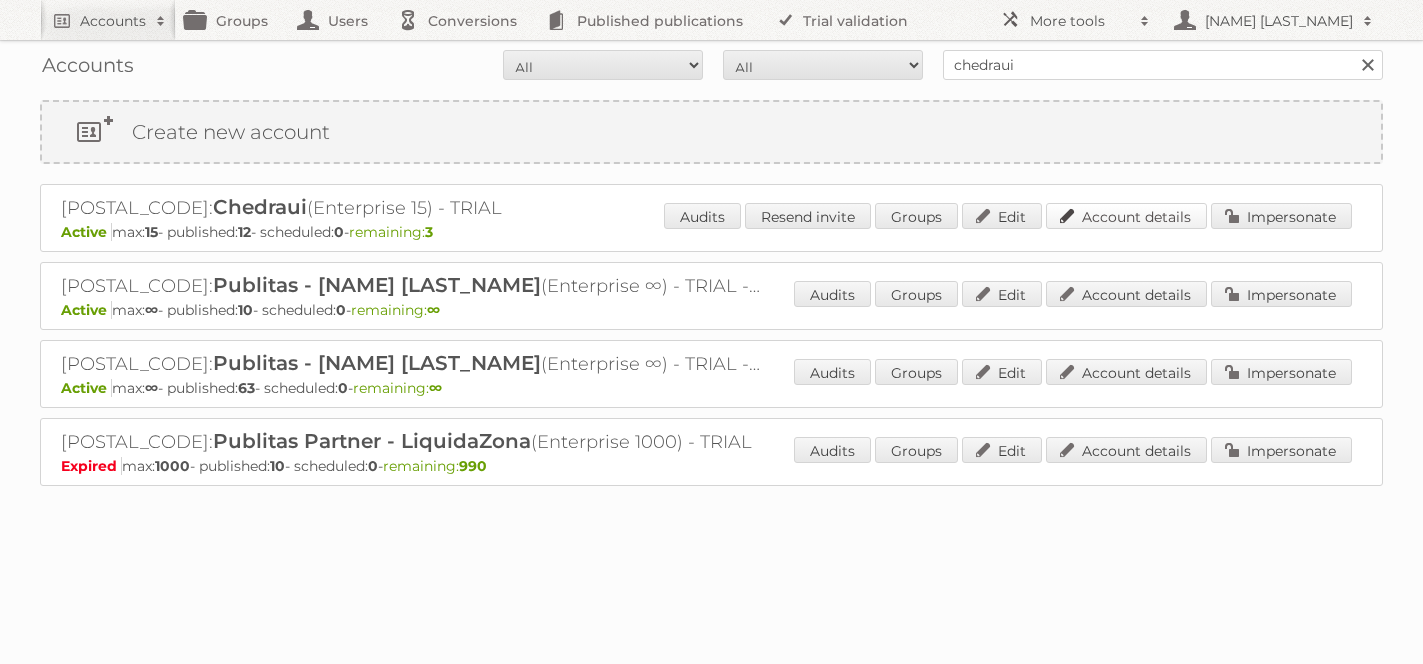 click on "Account details" at bounding box center (1126, 216) 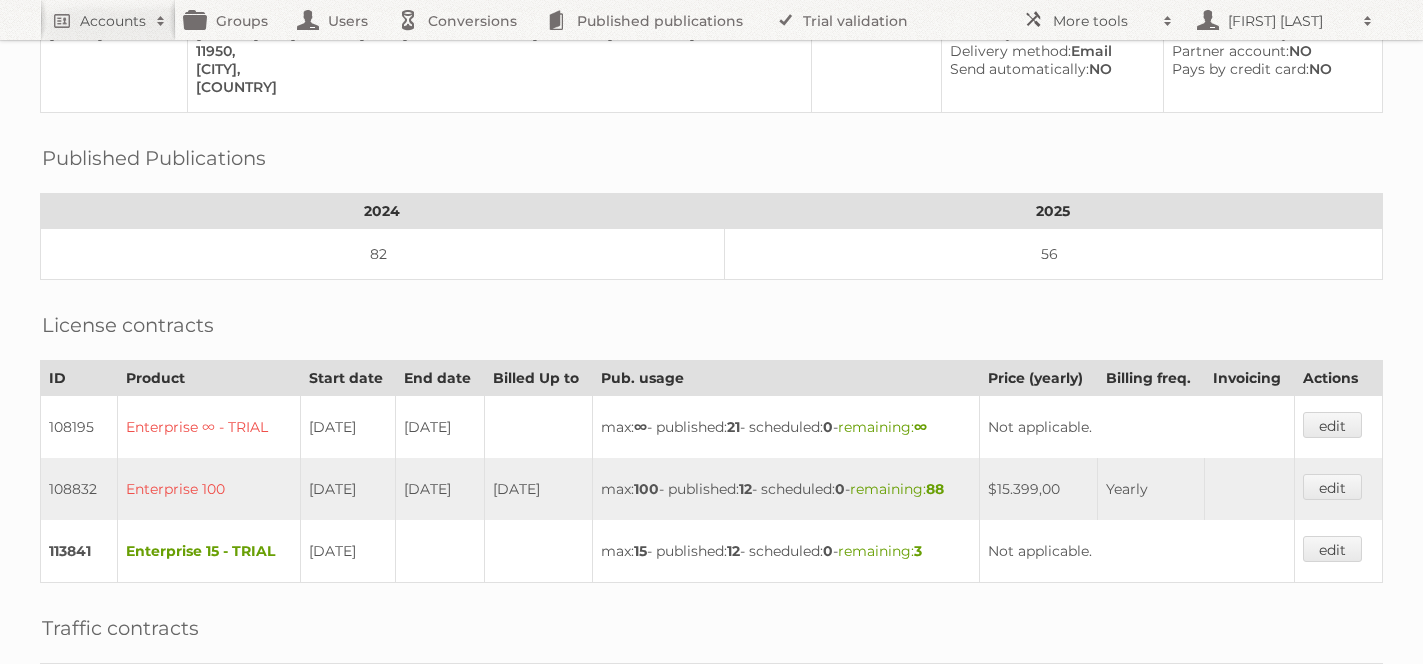 scroll, scrollTop: 0, scrollLeft: 0, axis: both 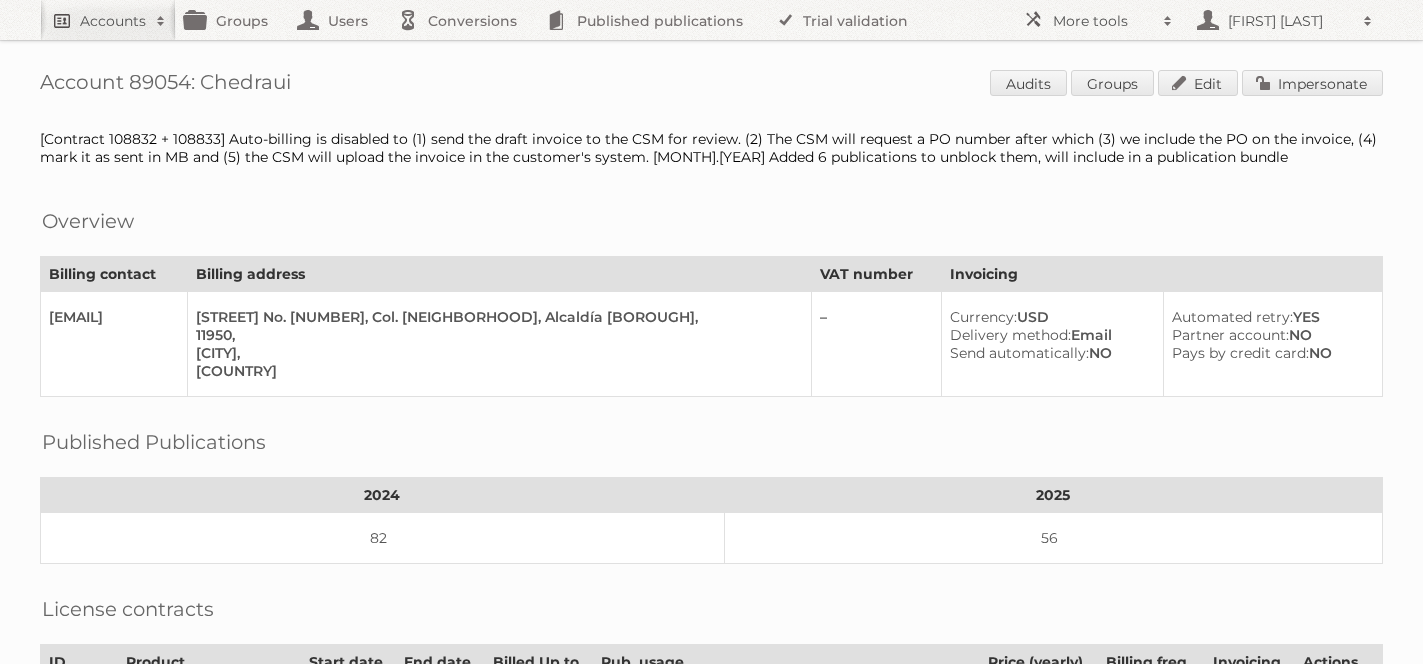 click on "Accounts" at bounding box center [108, 20] 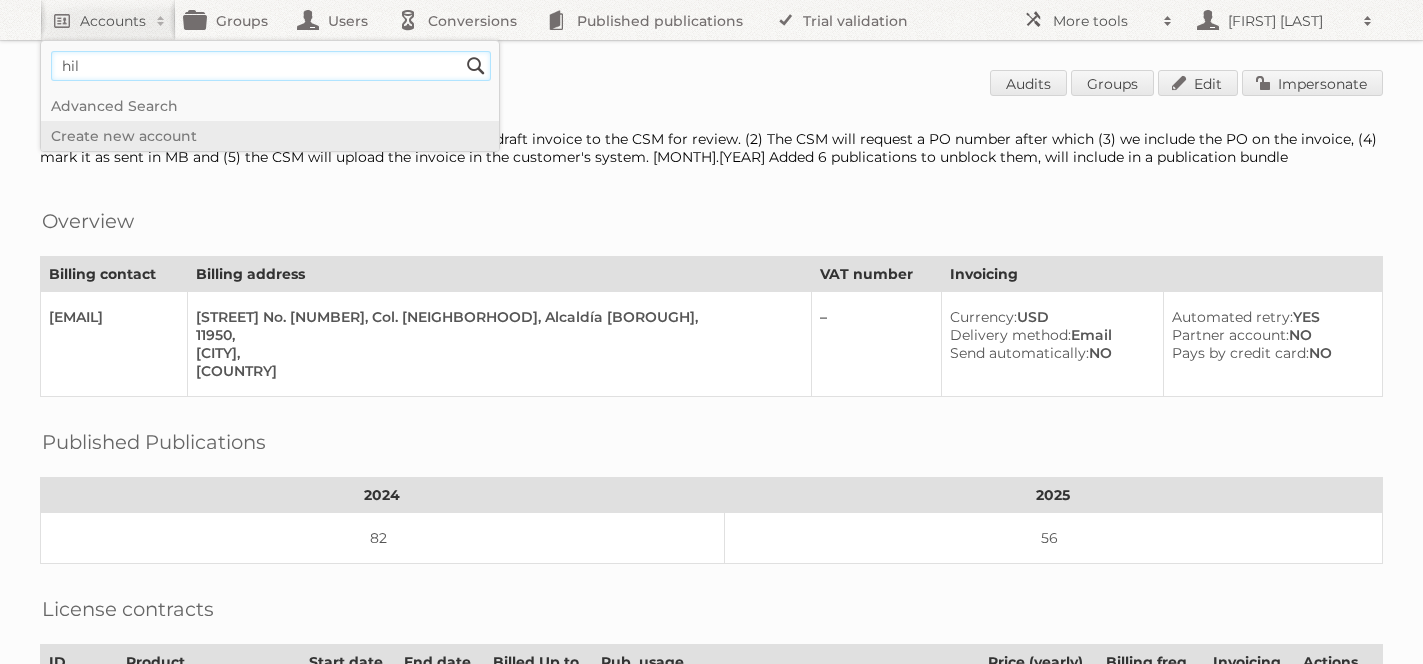 type on "hillary" 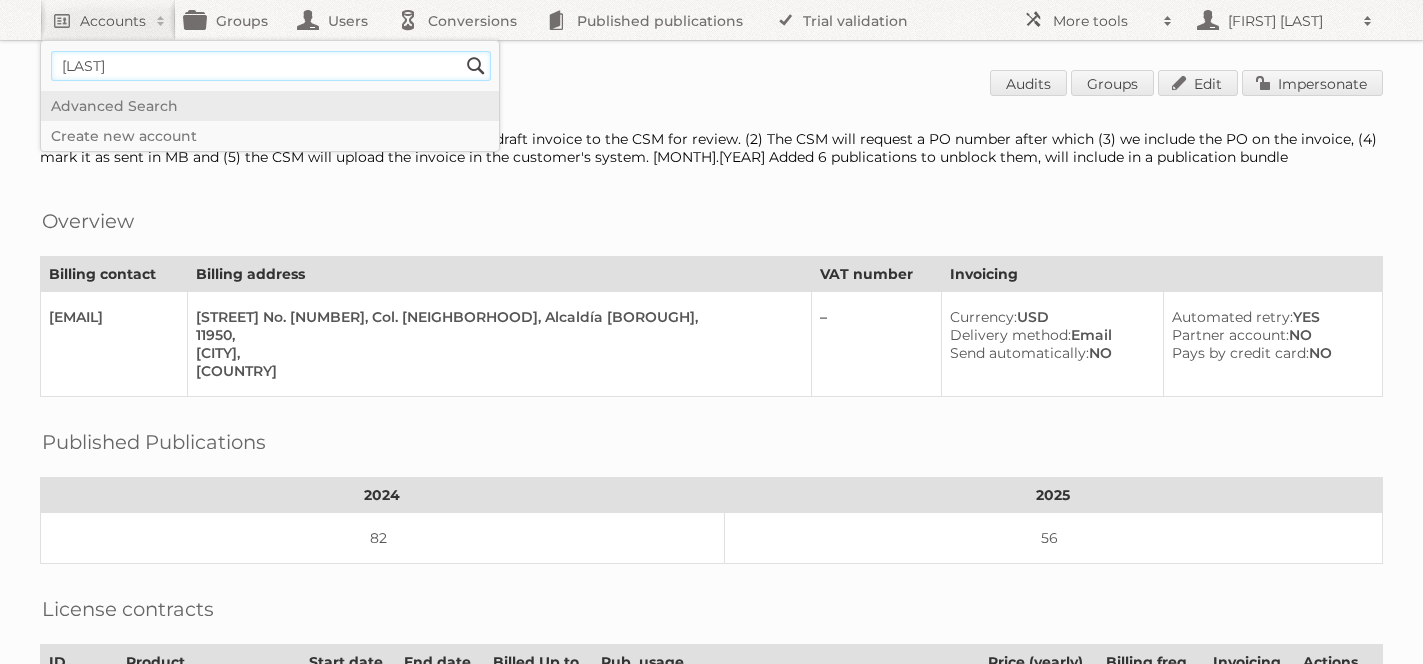 click on "Search" at bounding box center (476, 66) 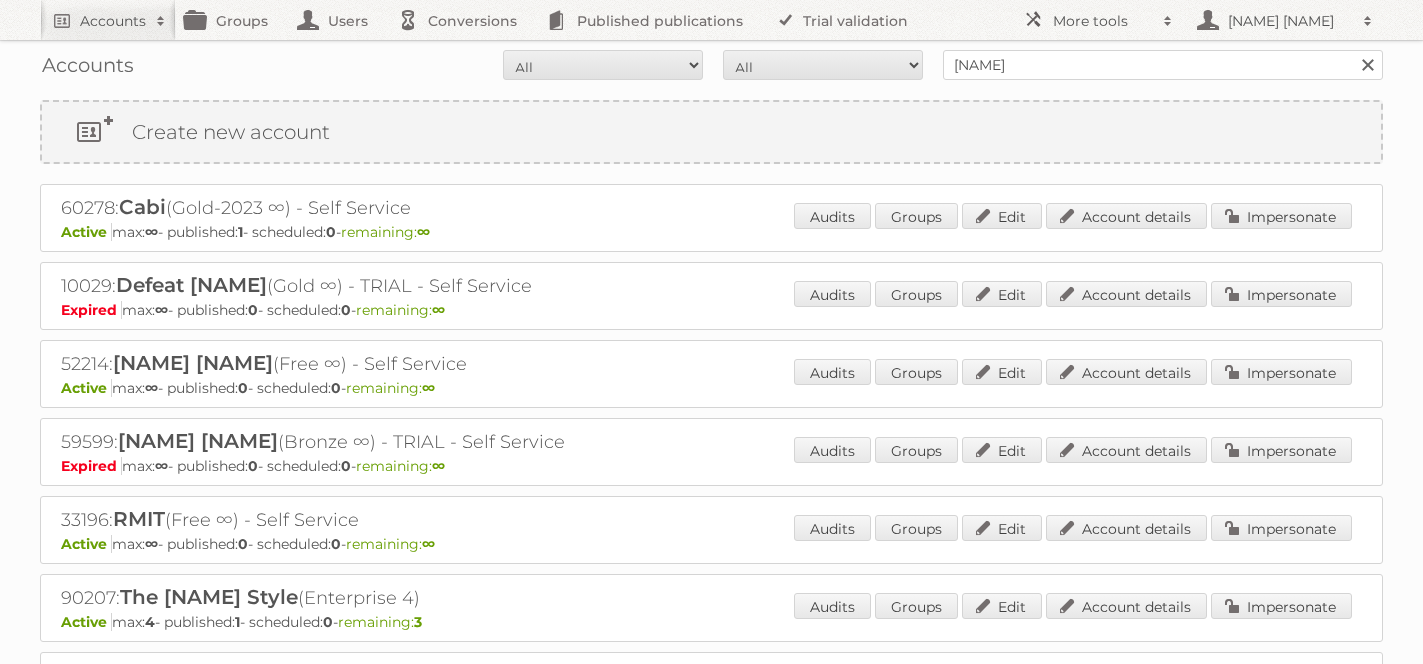 scroll, scrollTop: 0, scrollLeft: 0, axis: both 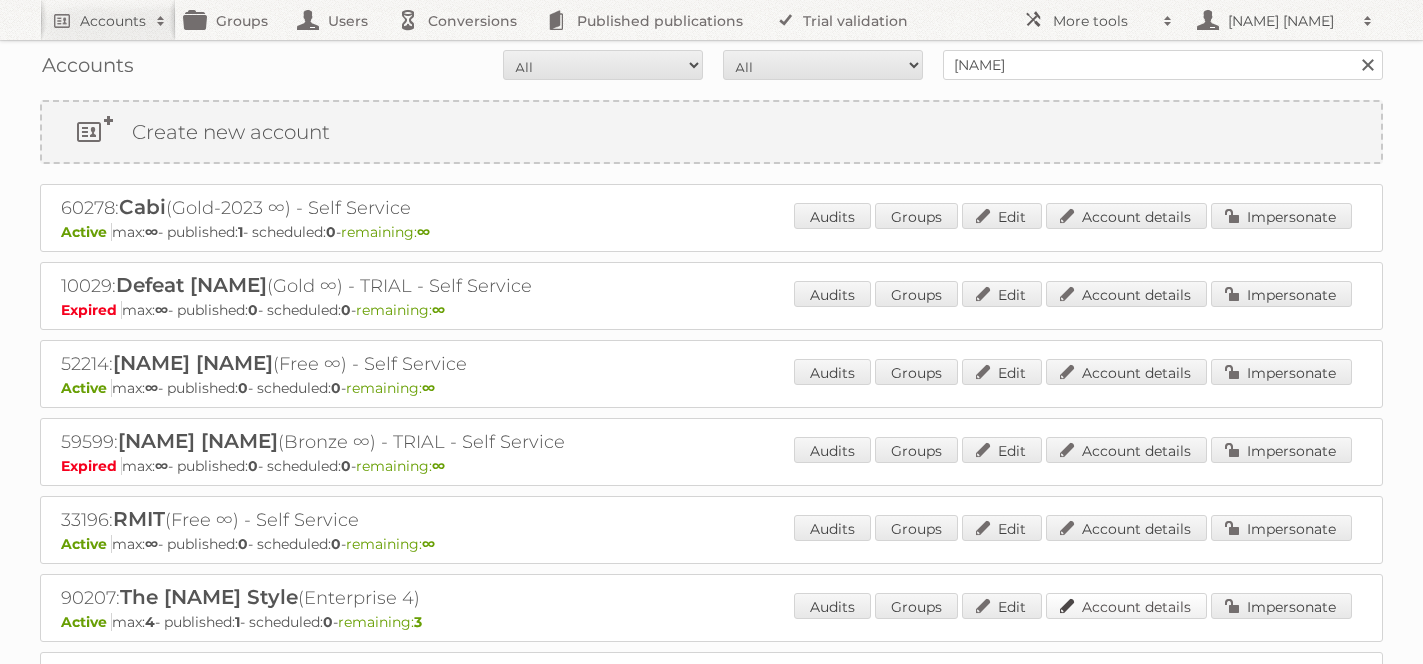 click on "Account details" at bounding box center [1126, 606] 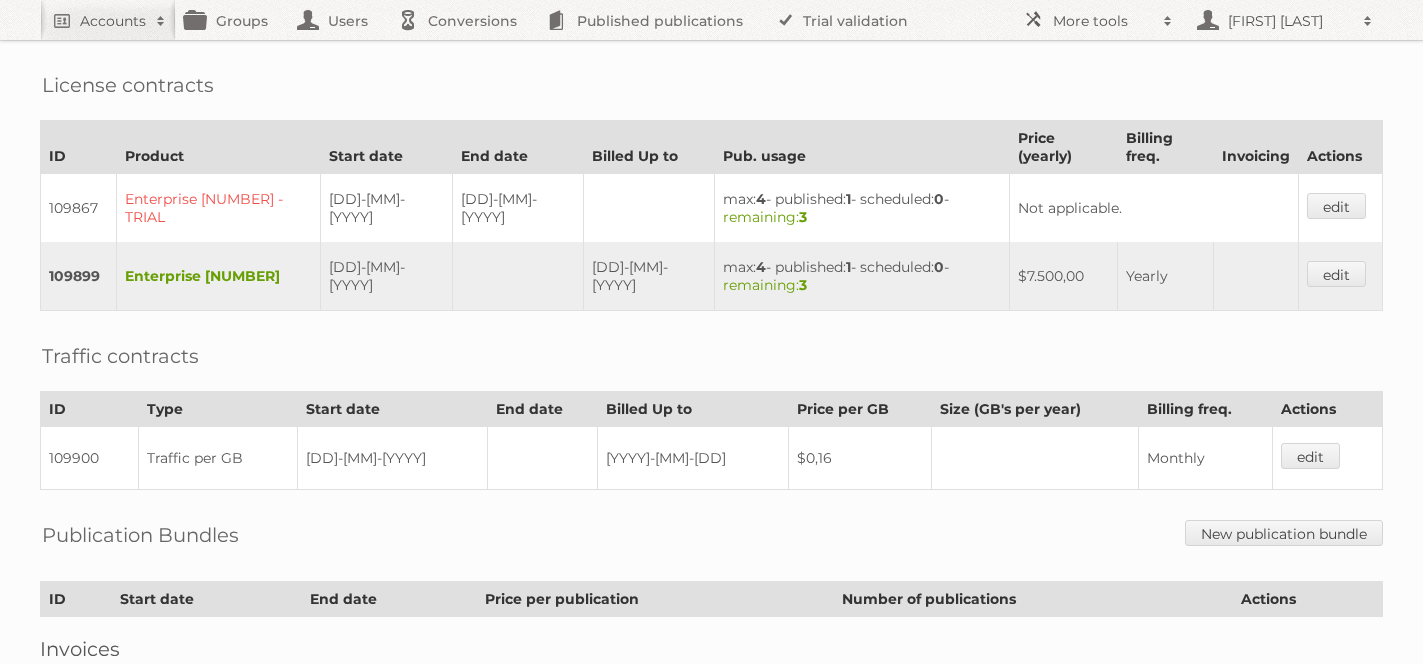 scroll, scrollTop: 0, scrollLeft: 0, axis: both 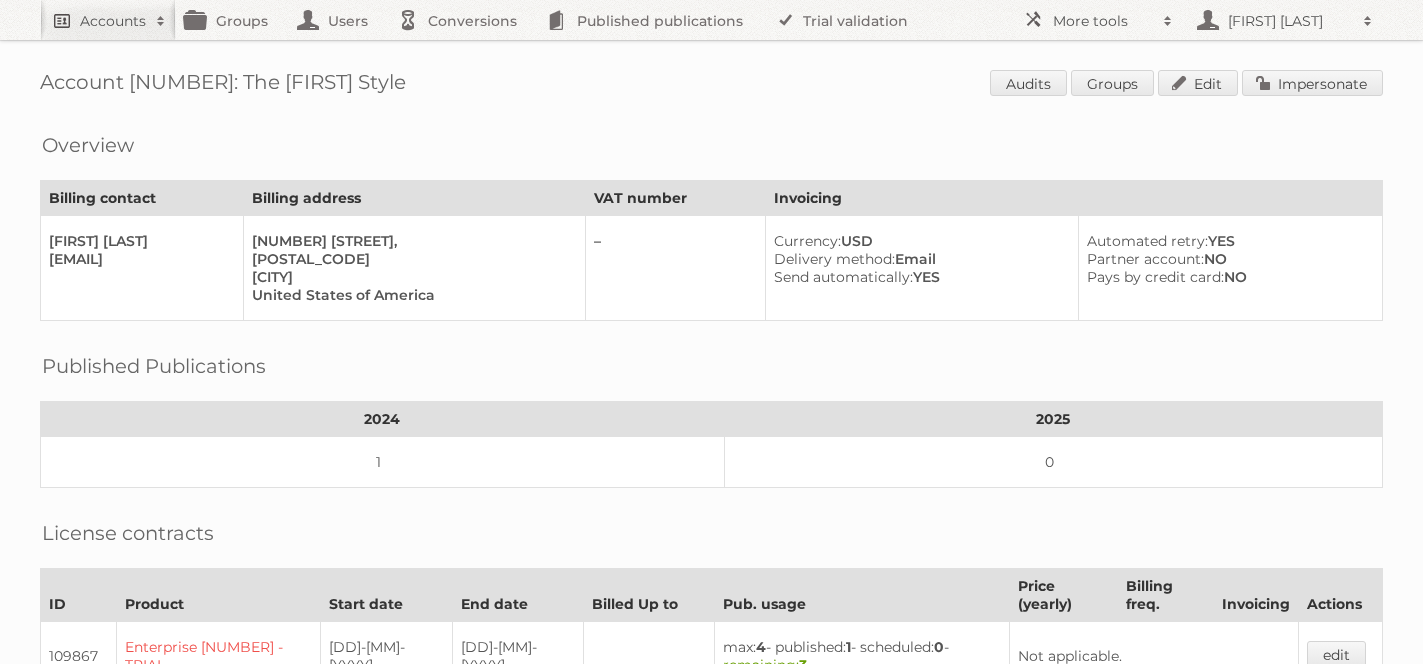 click on "Accounts" at bounding box center (108, 20) 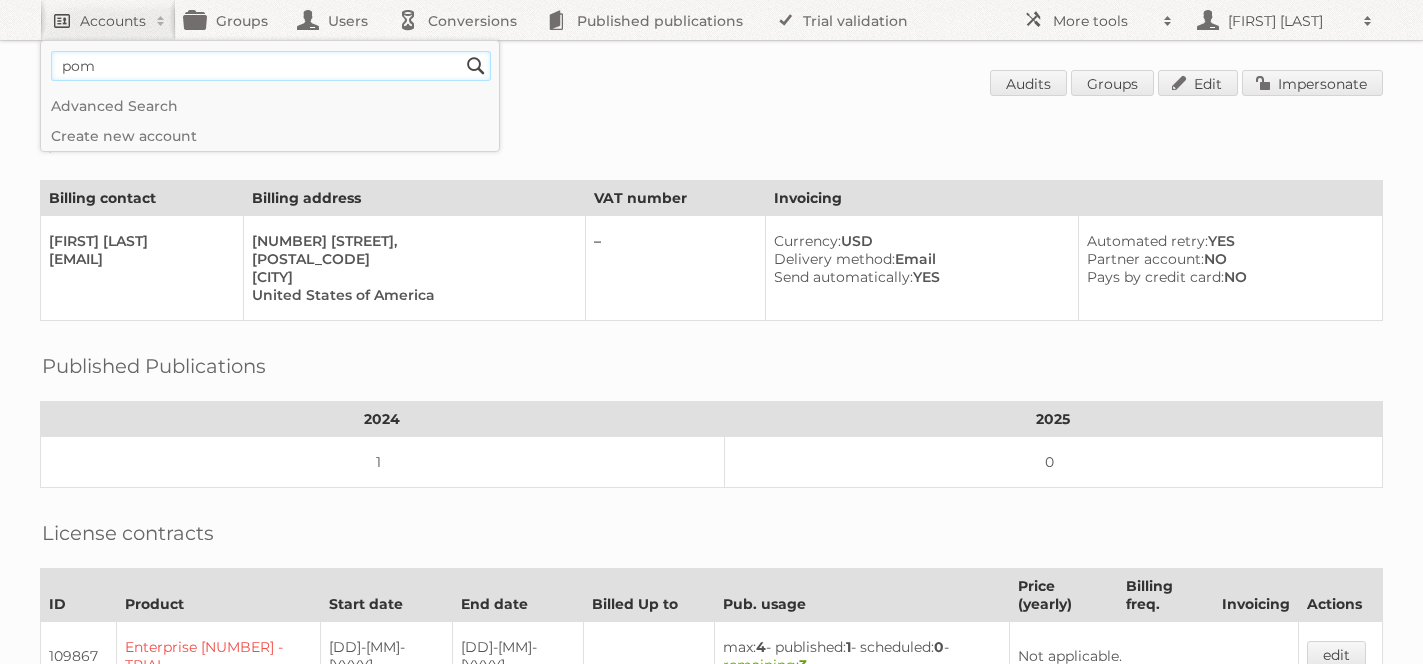 type on "pom pom at home" 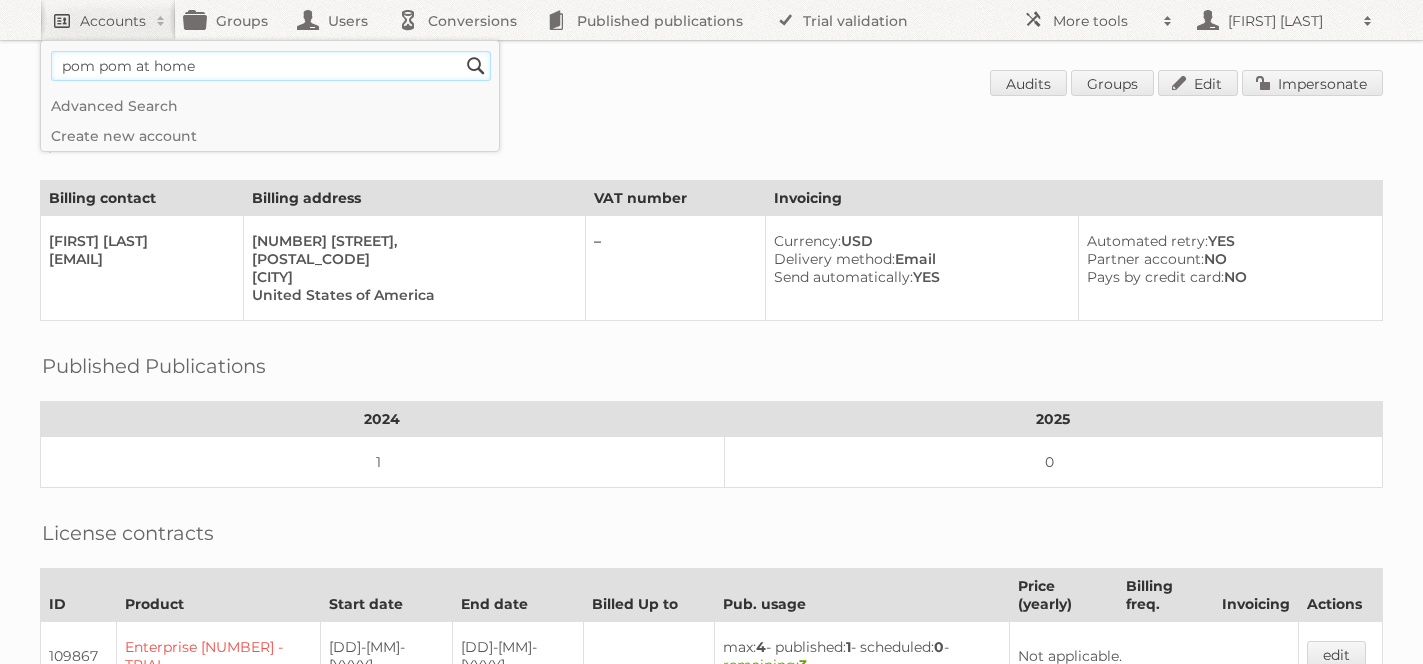 click on "Search" at bounding box center [476, 66] 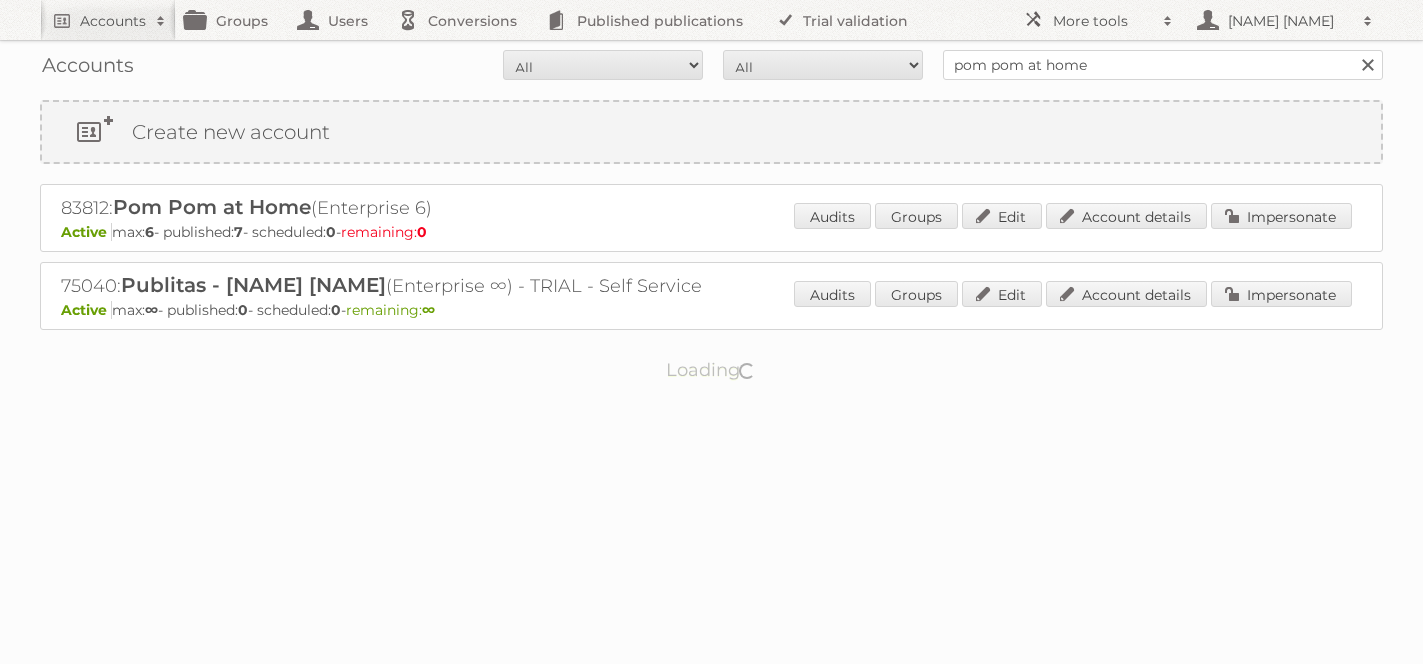 scroll, scrollTop: 0, scrollLeft: 0, axis: both 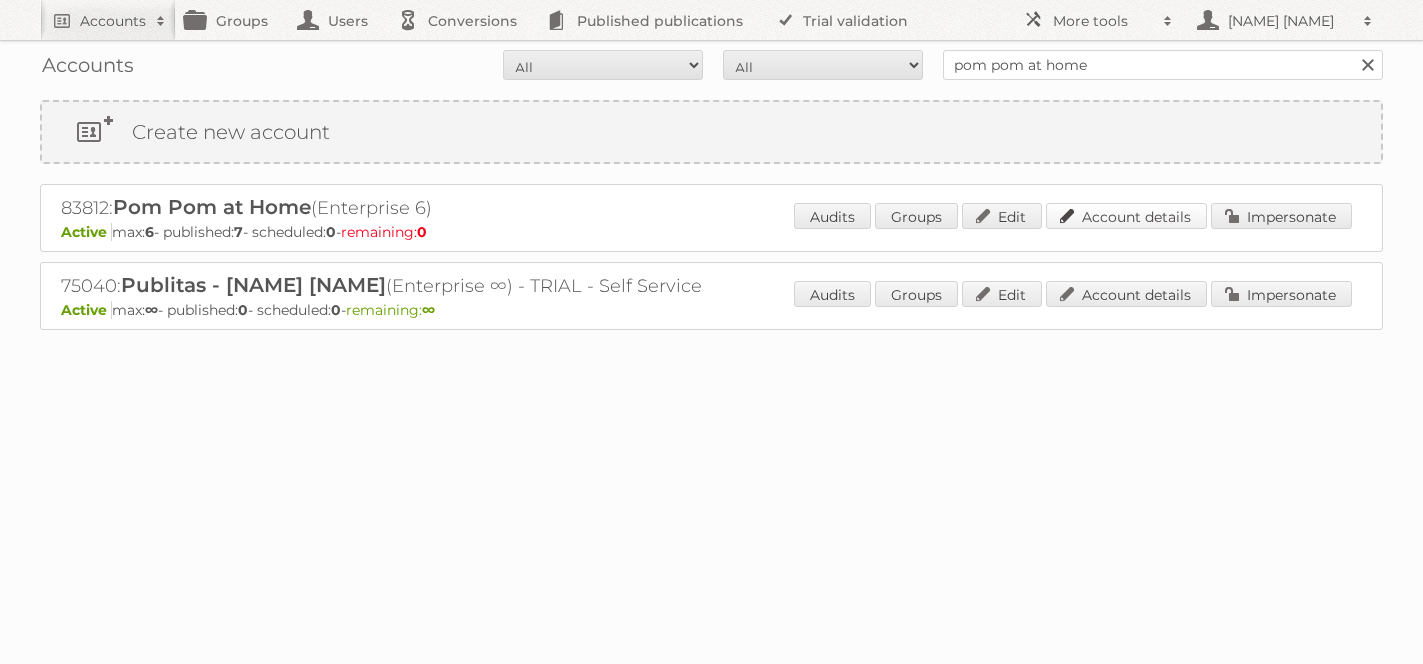 click on "Account details" at bounding box center [1126, 216] 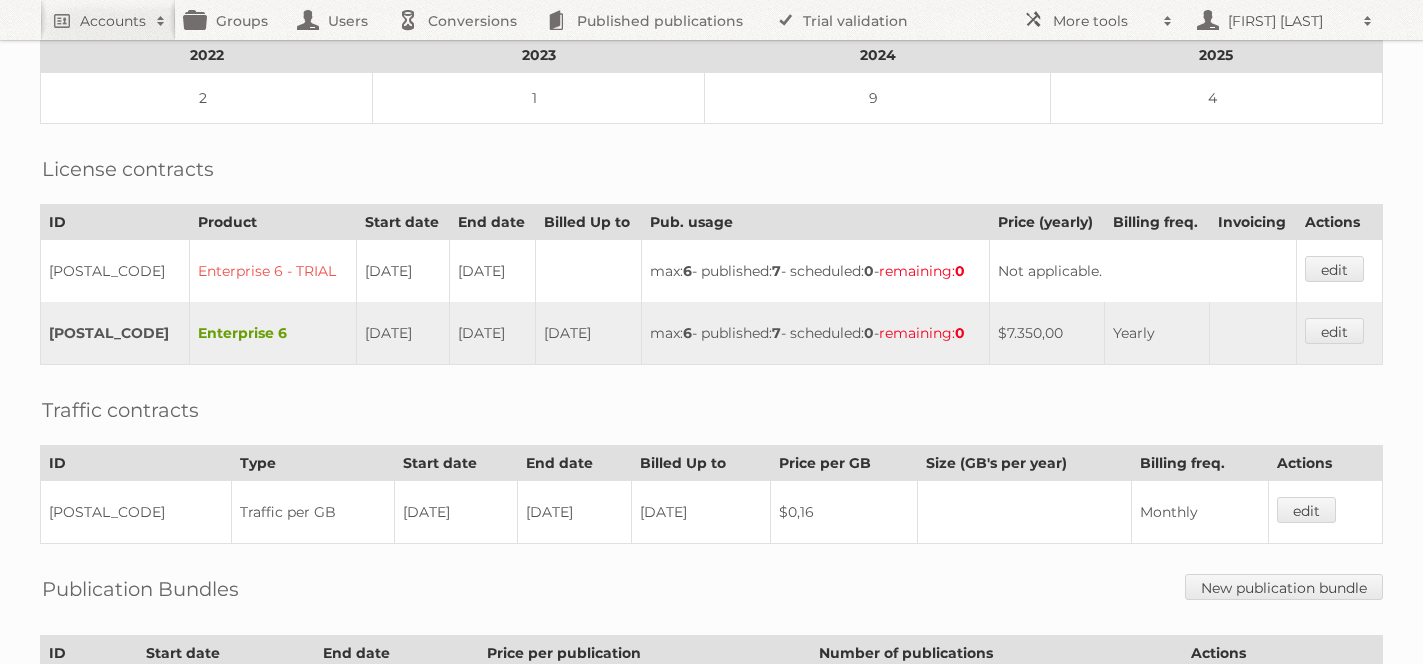 scroll, scrollTop: 383, scrollLeft: 0, axis: vertical 